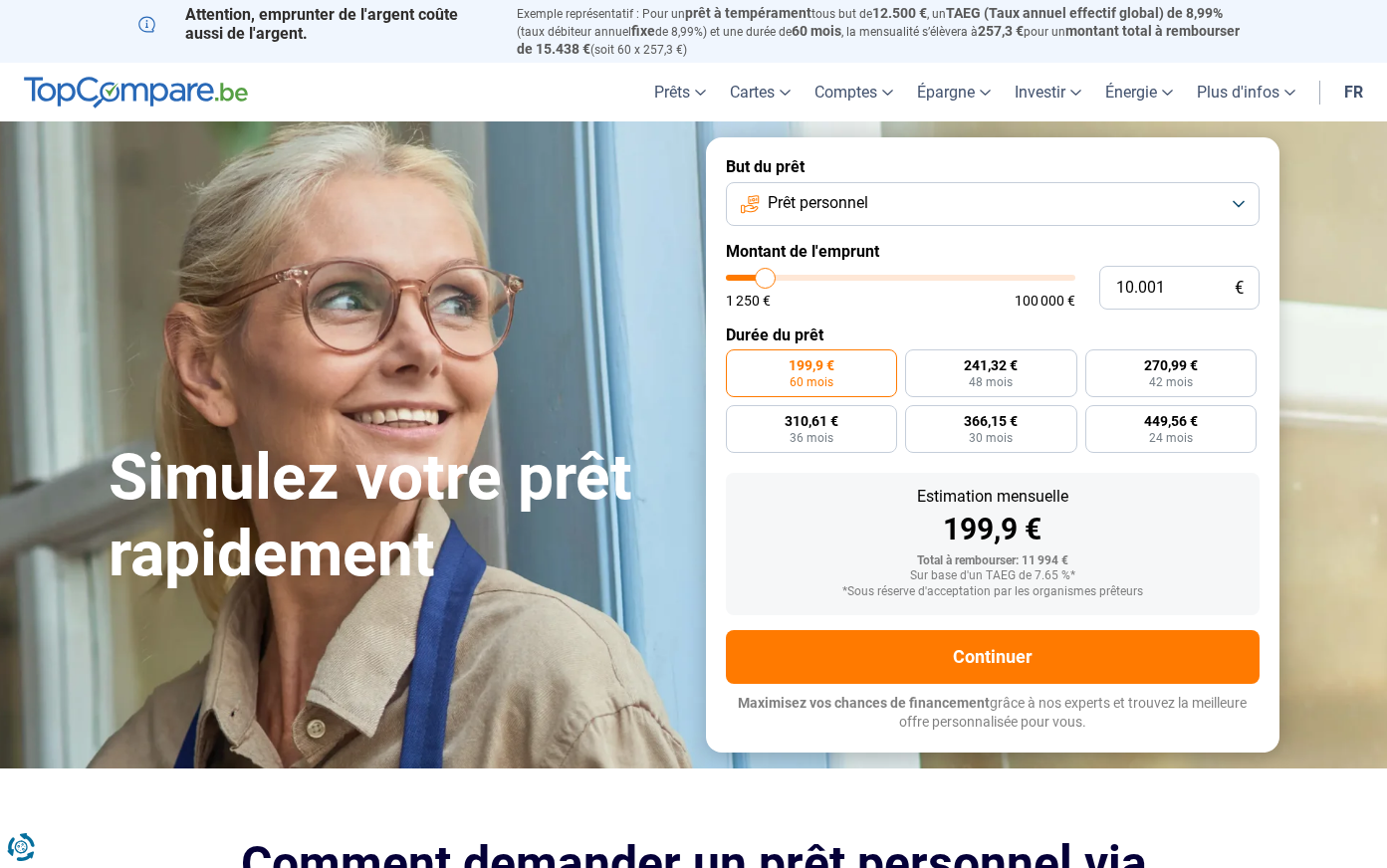 scroll, scrollTop: 0, scrollLeft: 0, axis: both 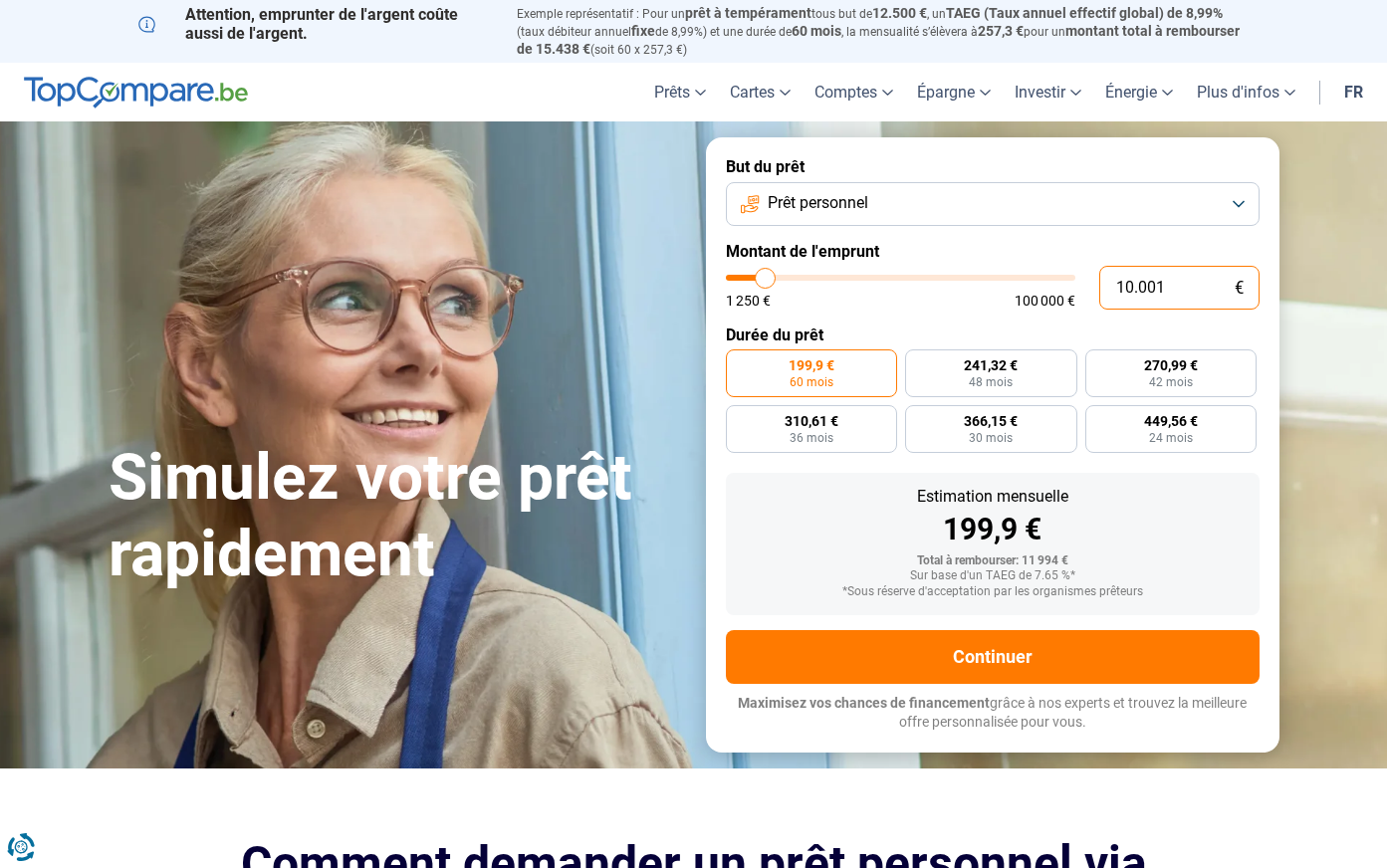 click on "10.001" at bounding box center (1179, 288) 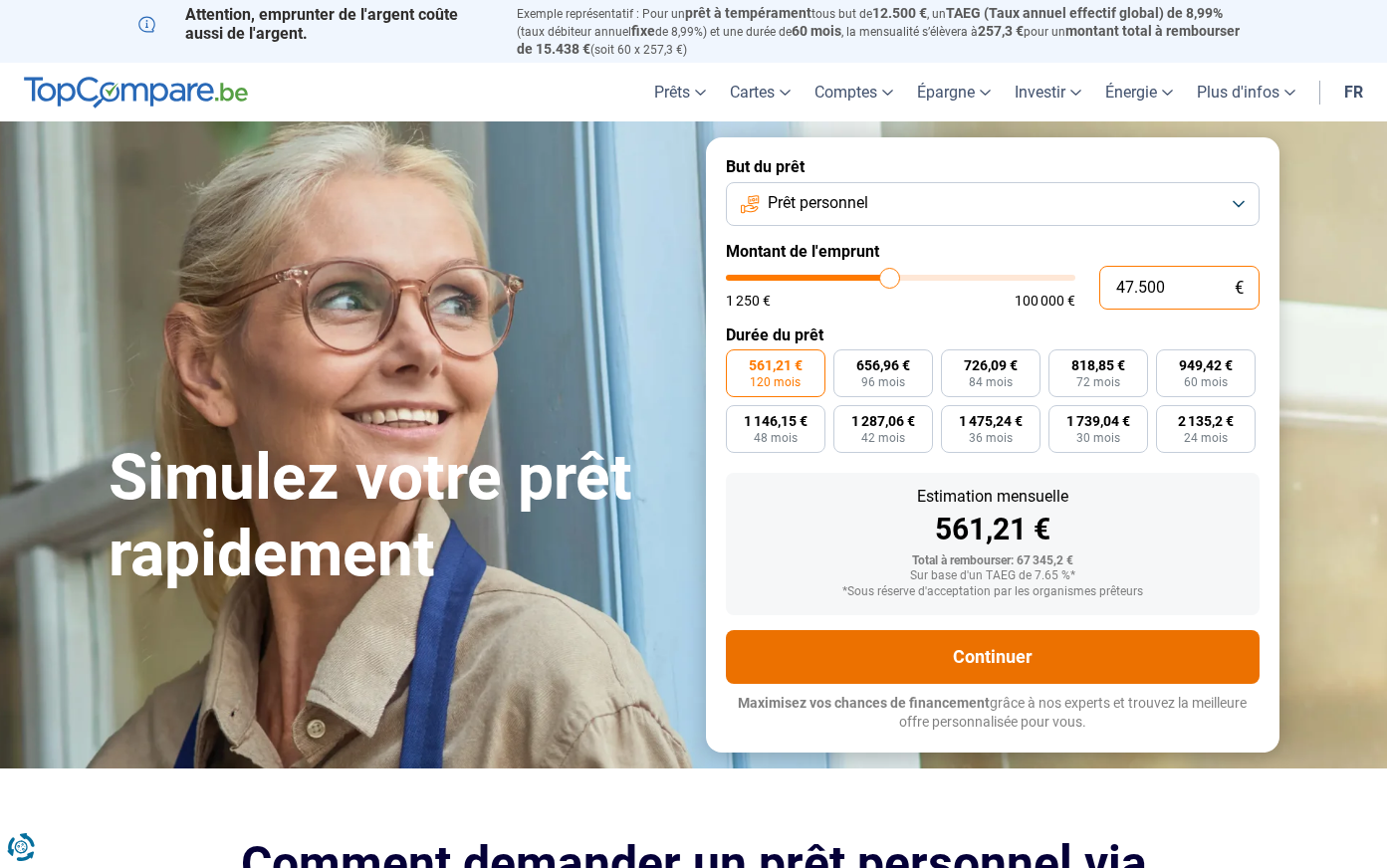 type on "47.500" 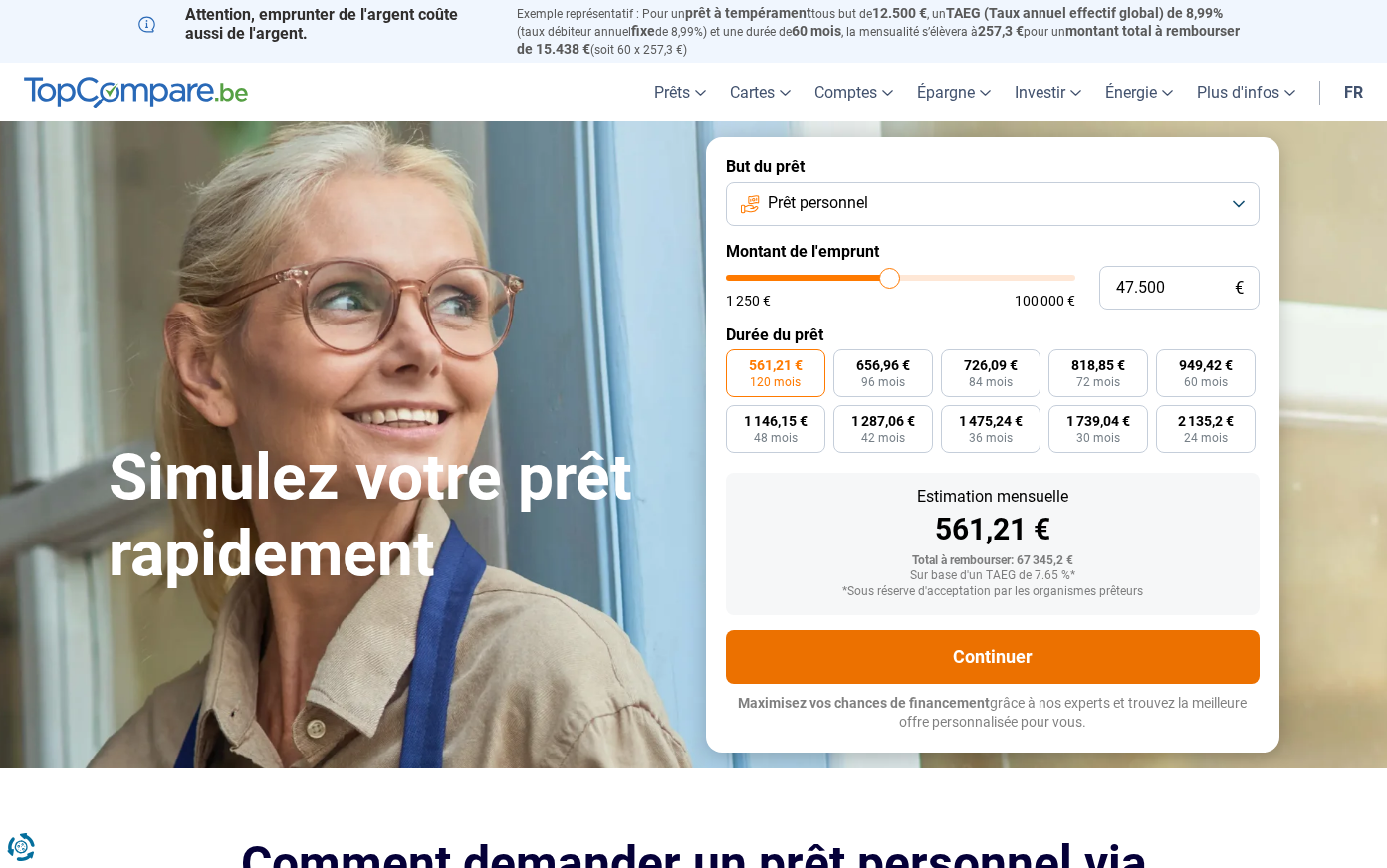 click on "Continuer" at bounding box center (993, 657) 